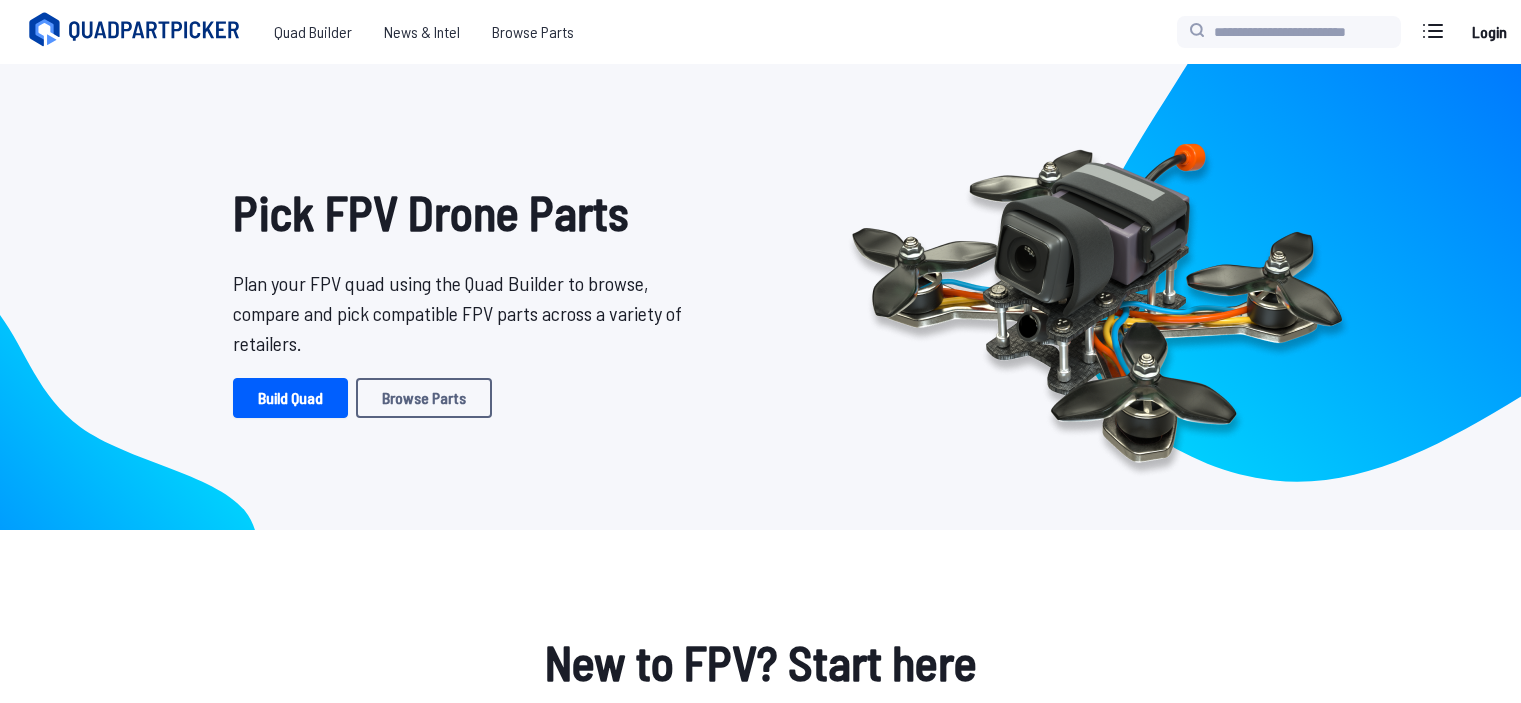 scroll, scrollTop: 0, scrollLeft: 0, axis: both 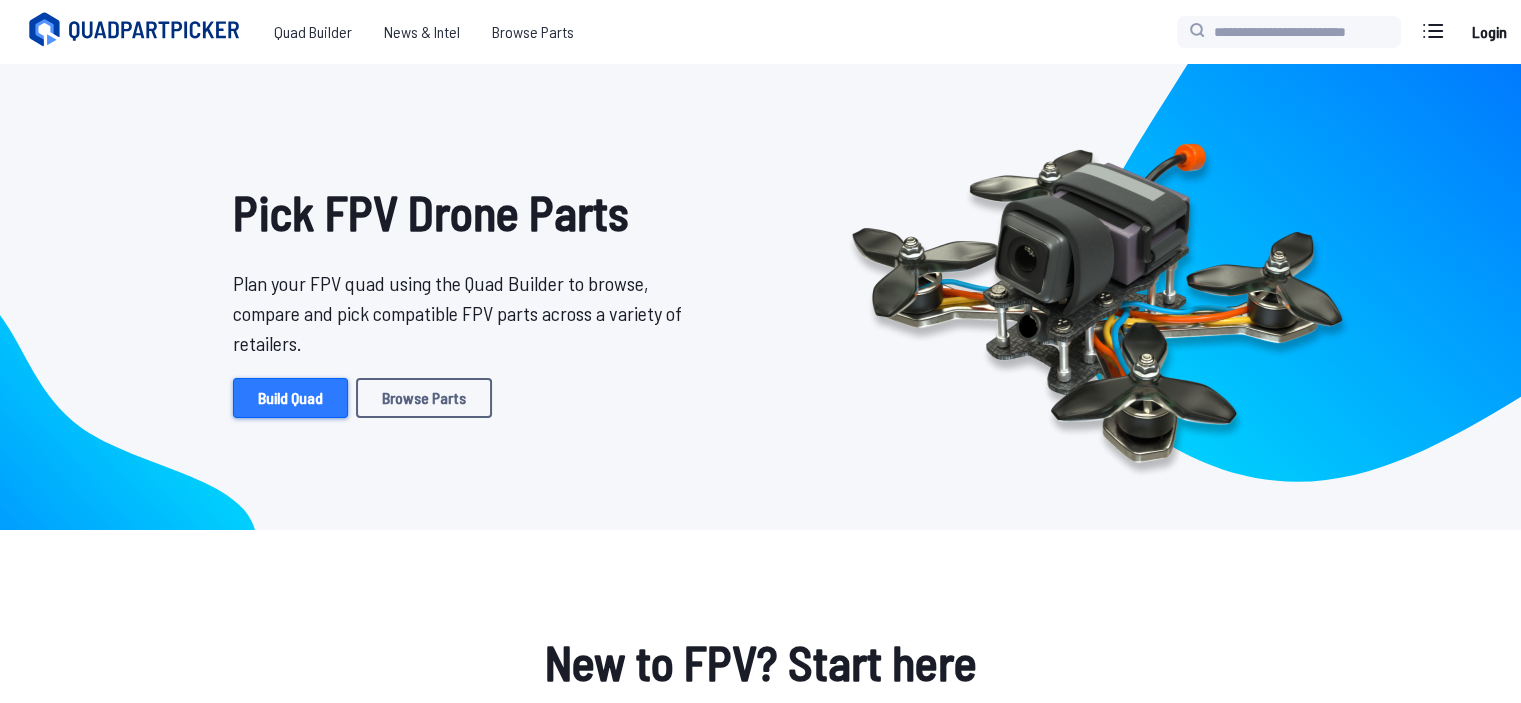 click on "Build Quad" at bounding box center [290, 398] 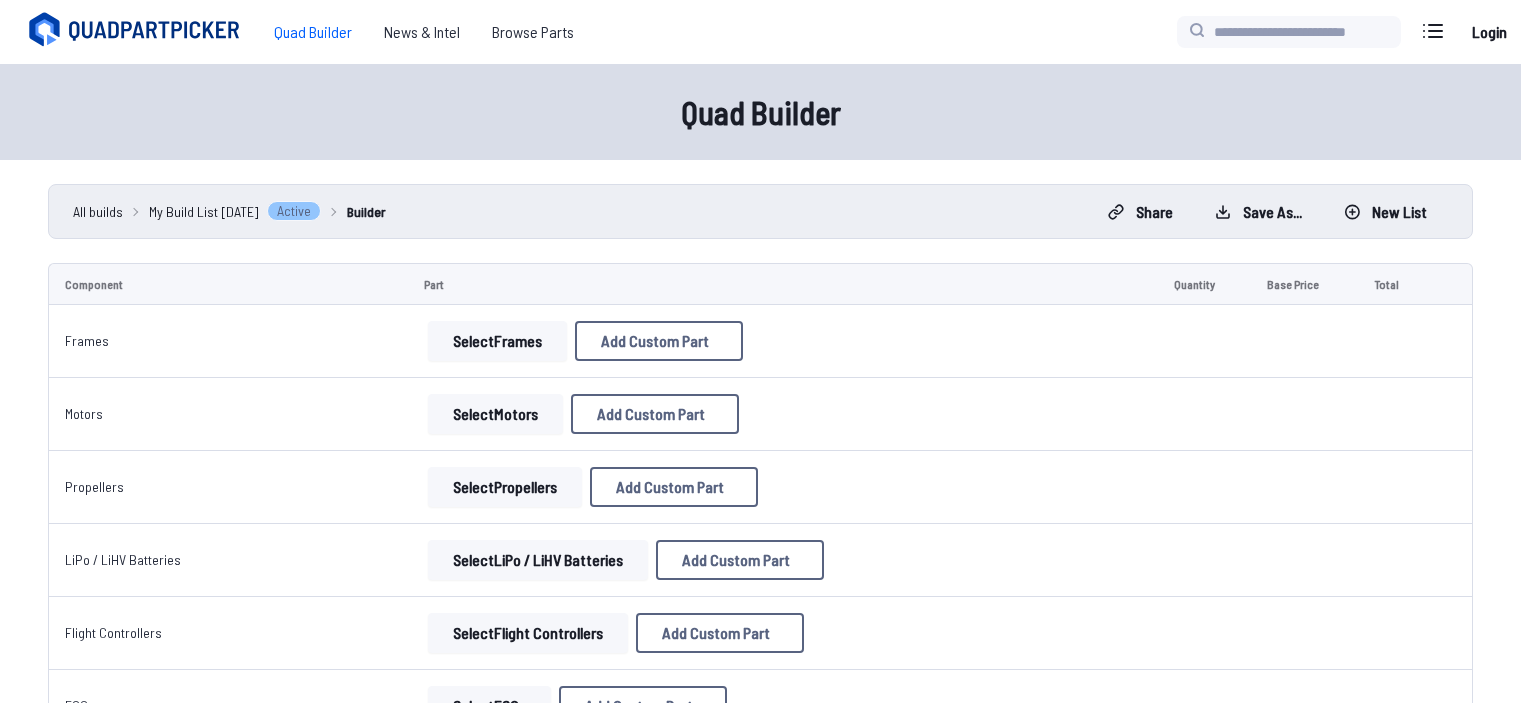 scroll, scrollTop: 0, scrollLeft: 0, axis: both 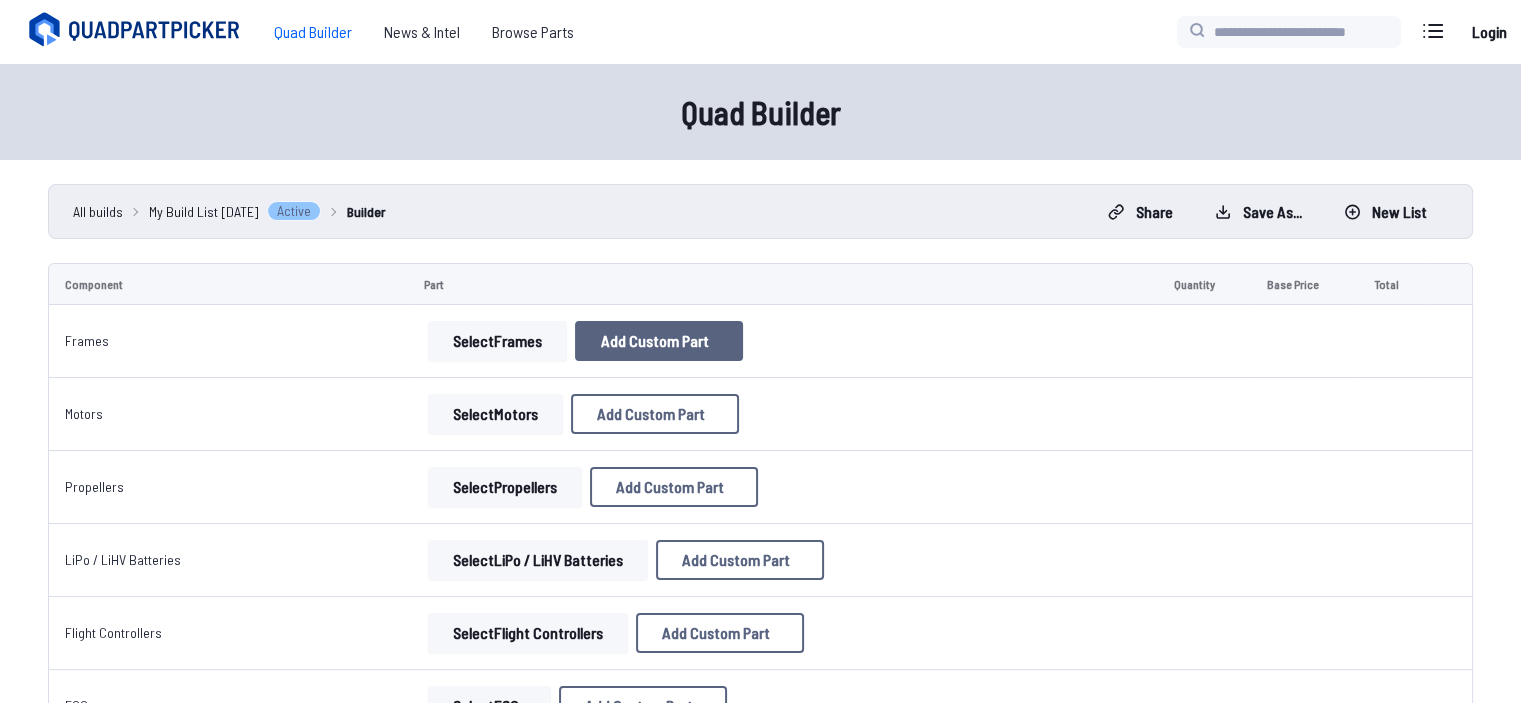 click on "Add Custom Part" at bounding box center (659, 341) 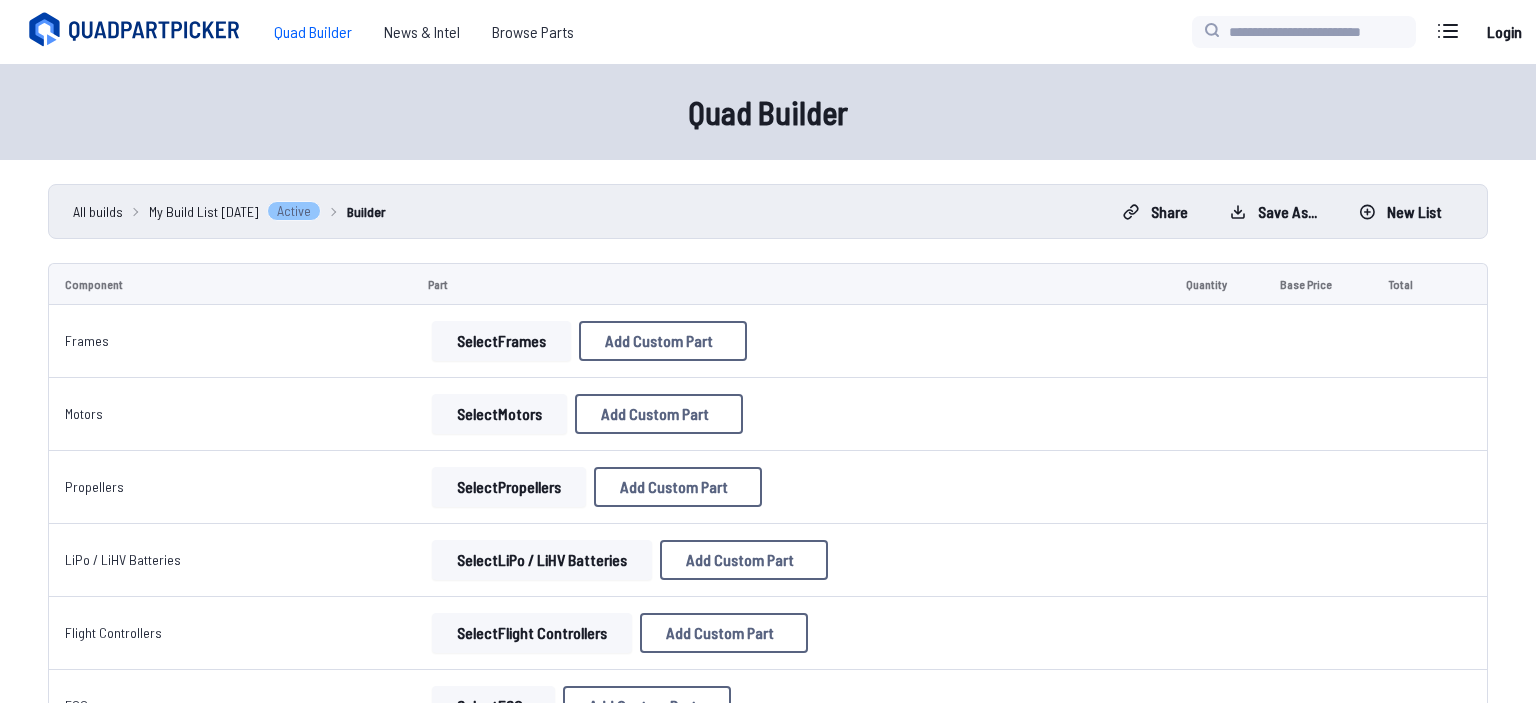click at bounding box center (956, 99) 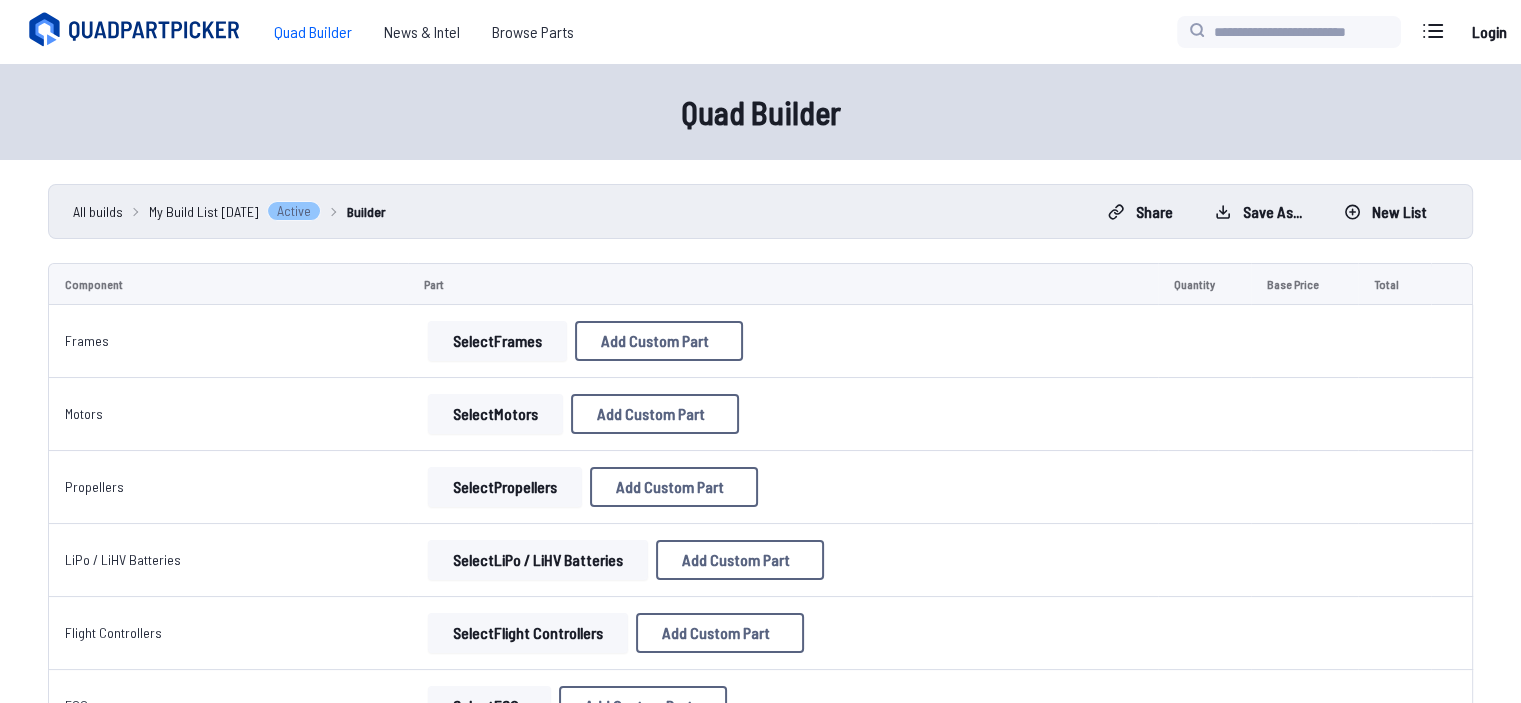 click on "Select  Frames" at bounding box center (497, 341) 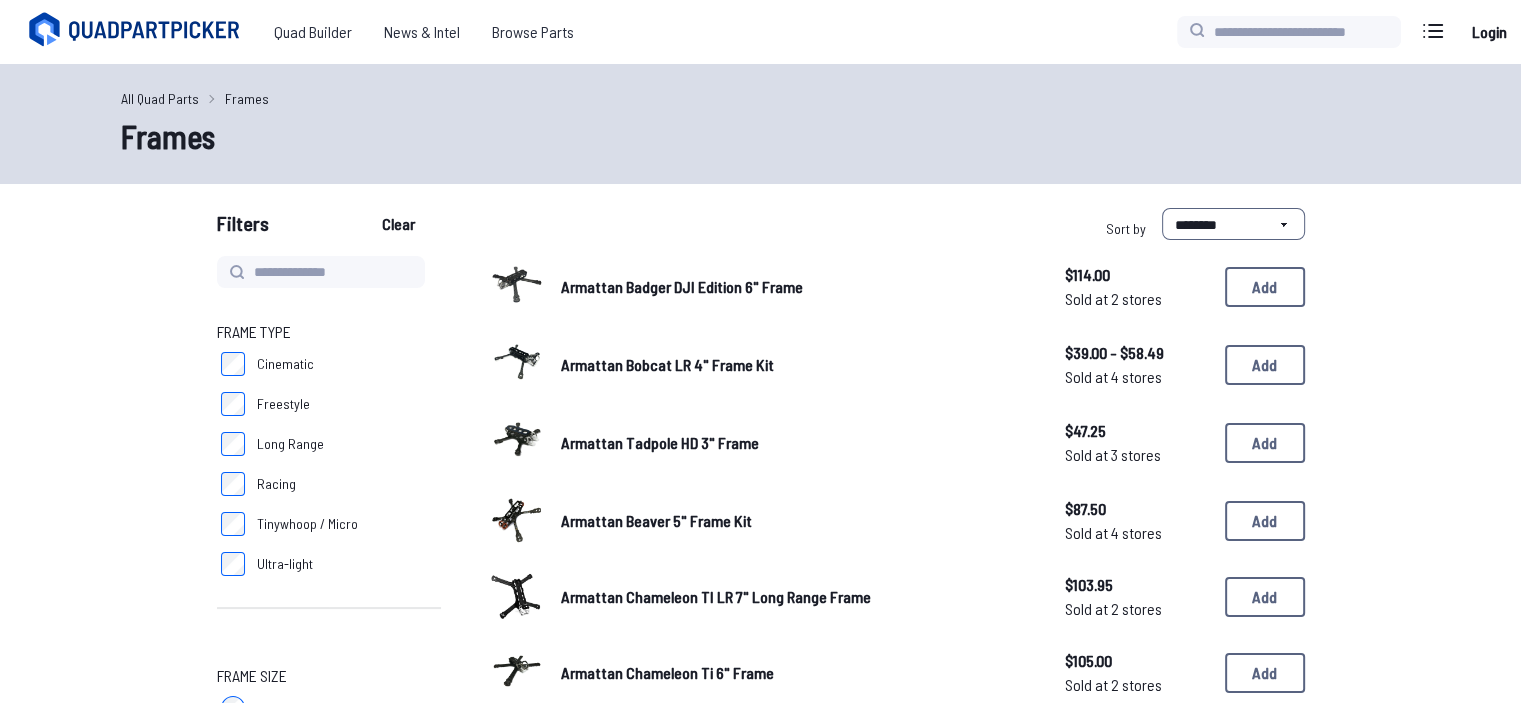 click on "Armattan Badger DJI Edition 6" Frame $114.00 Sold at 2 stores $114.00 Sold at 2 stores Add Armattan Bobcat LR 4" Frame Kit $39.00 - $58.49 Sold at 4 stores $39.00 - $58.49 Sold at 4 stores Add Armattan Tadpole HD 3" Frame $47.25 Sold at 3 stores $47.25 Sold at 3 stores Add Armattan Beaver 5" Frame Kit $87.50 Sold at 4 stores $87.50 Sold at 4 stores Add Armattan Chameleon TI LR 7" Long Range Frame $103.95 Sold at 2 stores $103.95 Sold at 2 stores Add Armattan Chameleon Ti 6" Frame $105.00 Sold at 2 stores $105.00 Sold at 2 stores Add Armattan Marmotte 5" Frame $114.00 Sold at 2 stores $114.00 Sold at 2 stores Add Armattan Badger 6" Frame $113.99 - $141.99 Sold at 5 stores $113.99 - $141.99 Sold at 5 stores Add Armattan Gecko 3" Micro Frame $72.99 - $97.99 Sold at 4 stores $72.99 - $97.99 Sold at 4 stores Add Armattan Japalura 3" Frame Kit $70.85 - $82.50 Sold at 2 stores $70.85 - $82.50 Sold at 2 stores Add Armattan Chameleon OG 5" Frame Kit $90.00 Sold at 2 stores $90.00 Sold at 2 stores Add $64.99 $64.99 Add" at bounding box center [897, 1020] 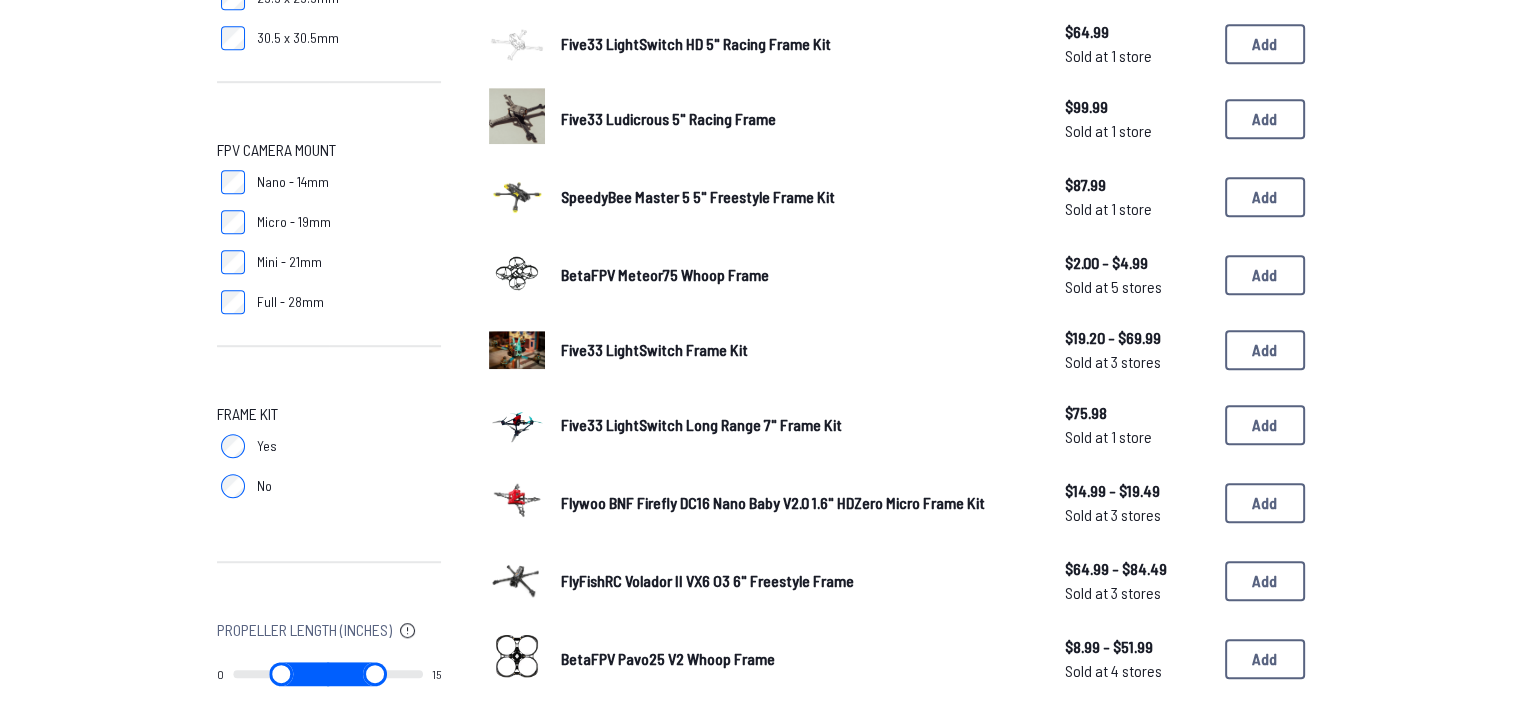 scroll, scrollTop: 1100, scrollLeft: 0, axis: vertical 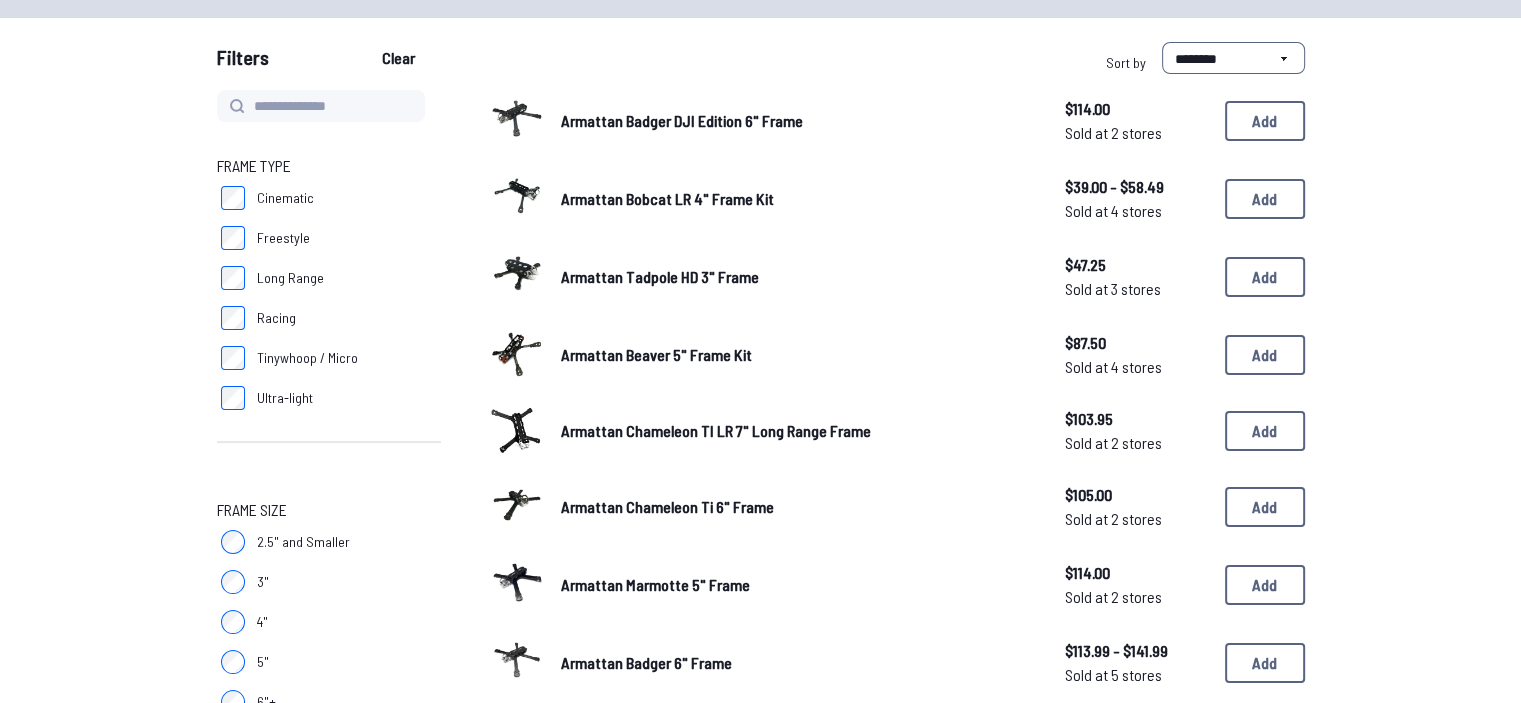 click on "2.5" and Smaller" at bounding box center [329, 198] 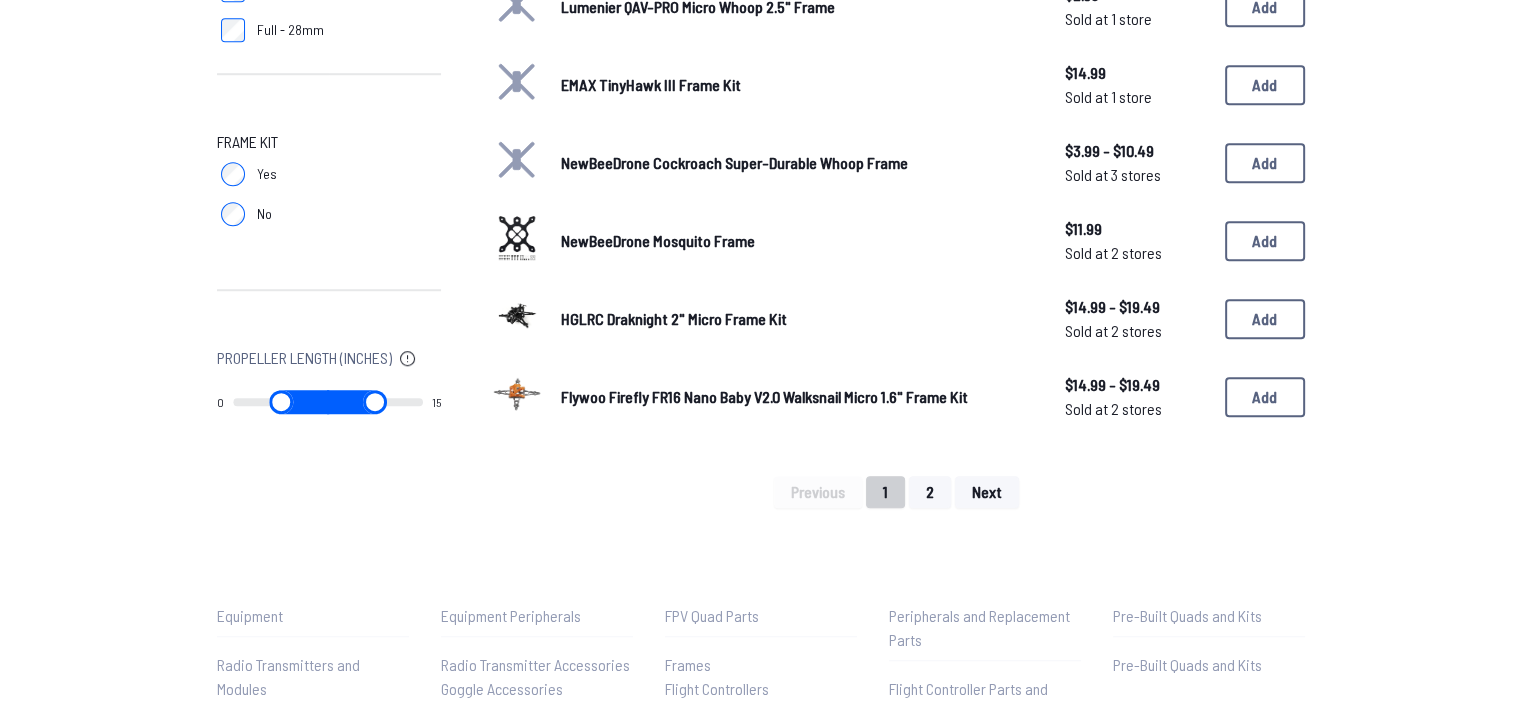 scroll, scrollTop: 1367, scrollLeft: 0, axis: vertical 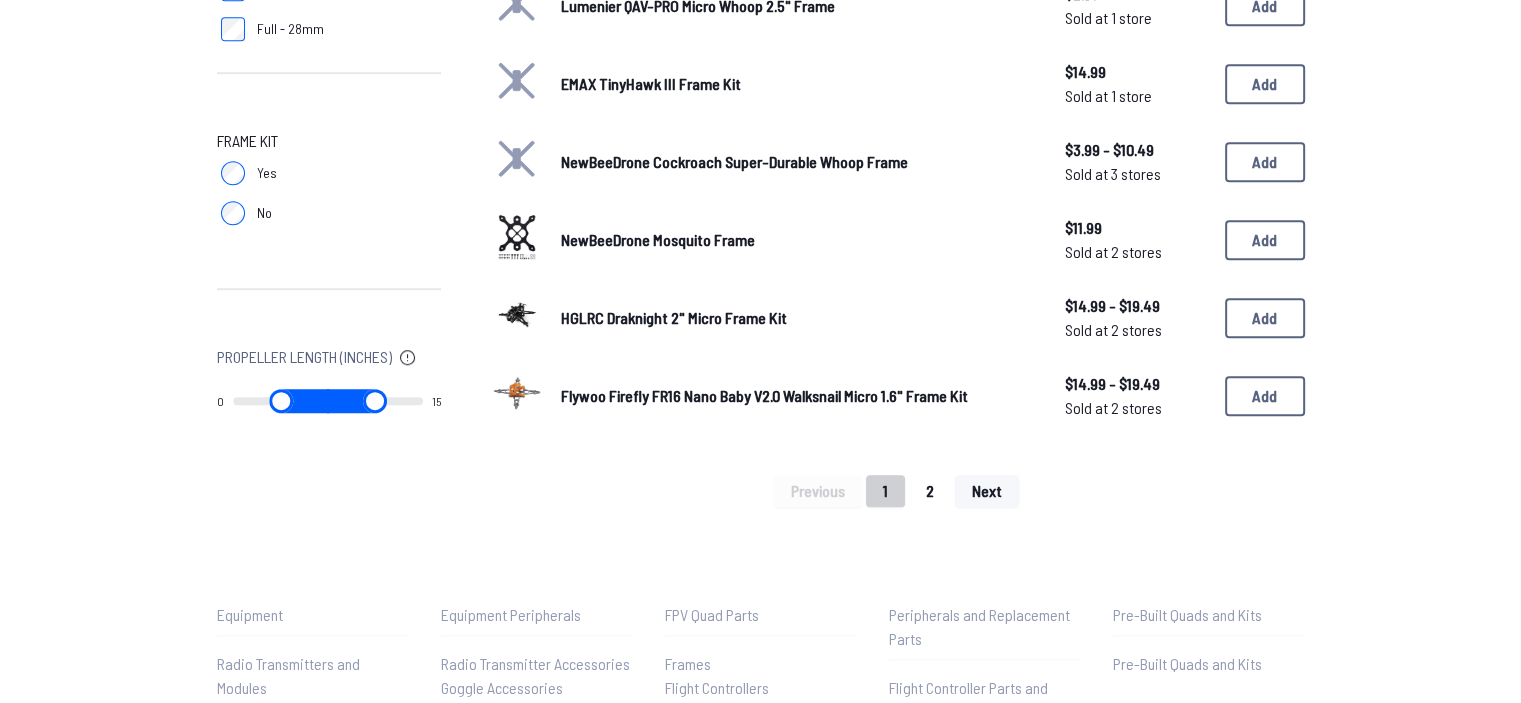 click on "2" at bounding box center [930, 491] 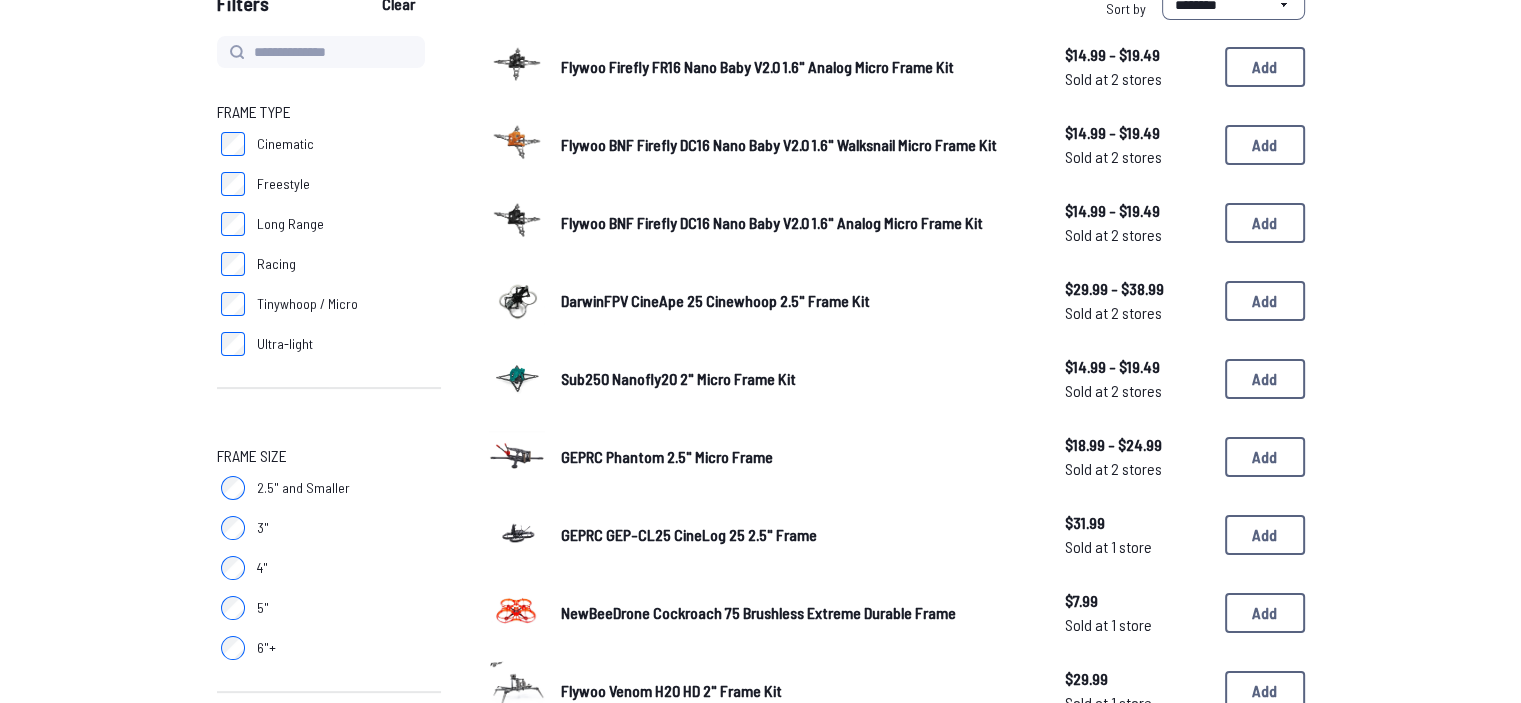 scroll, scrollTop: 233, scrollLeft: 0, axis: vertical 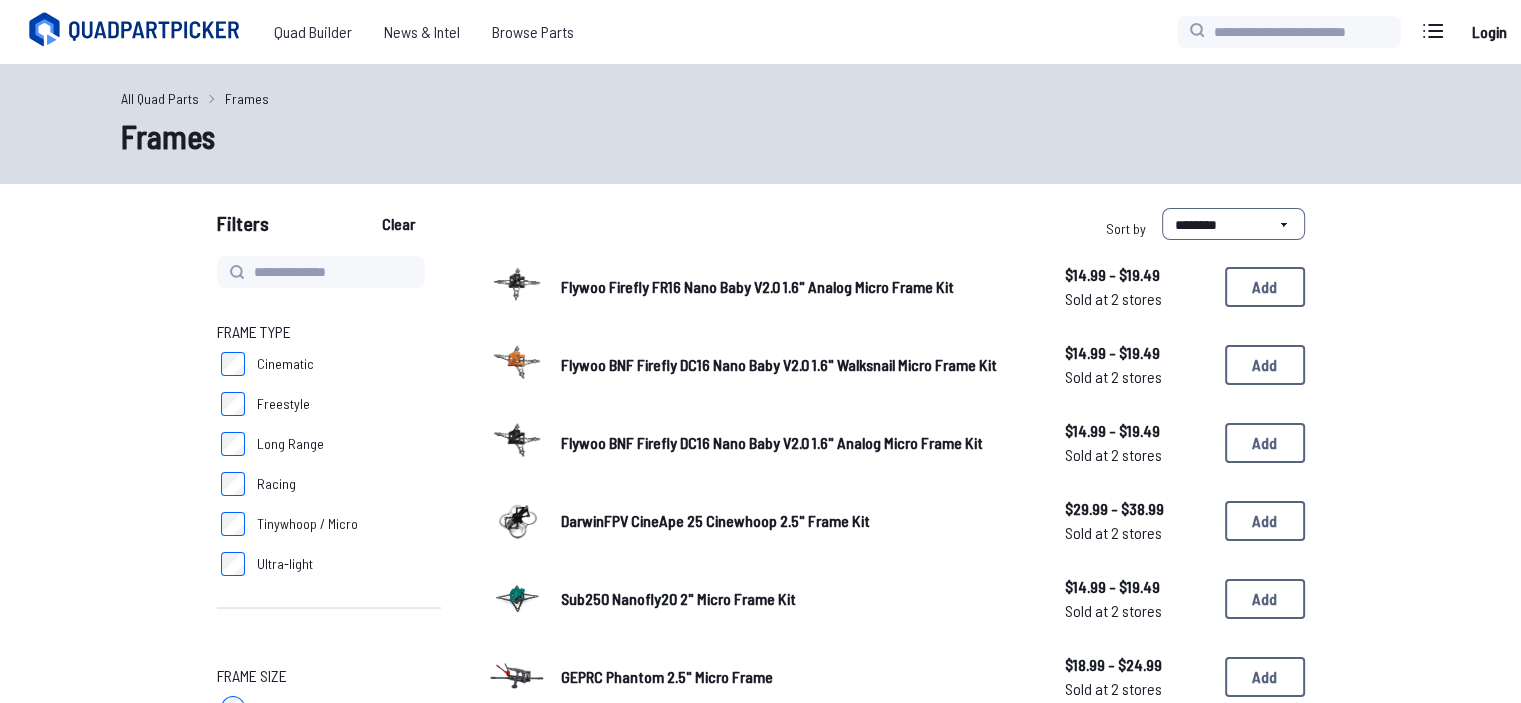 click on "Cinematic" at bounding box center (329, 364) 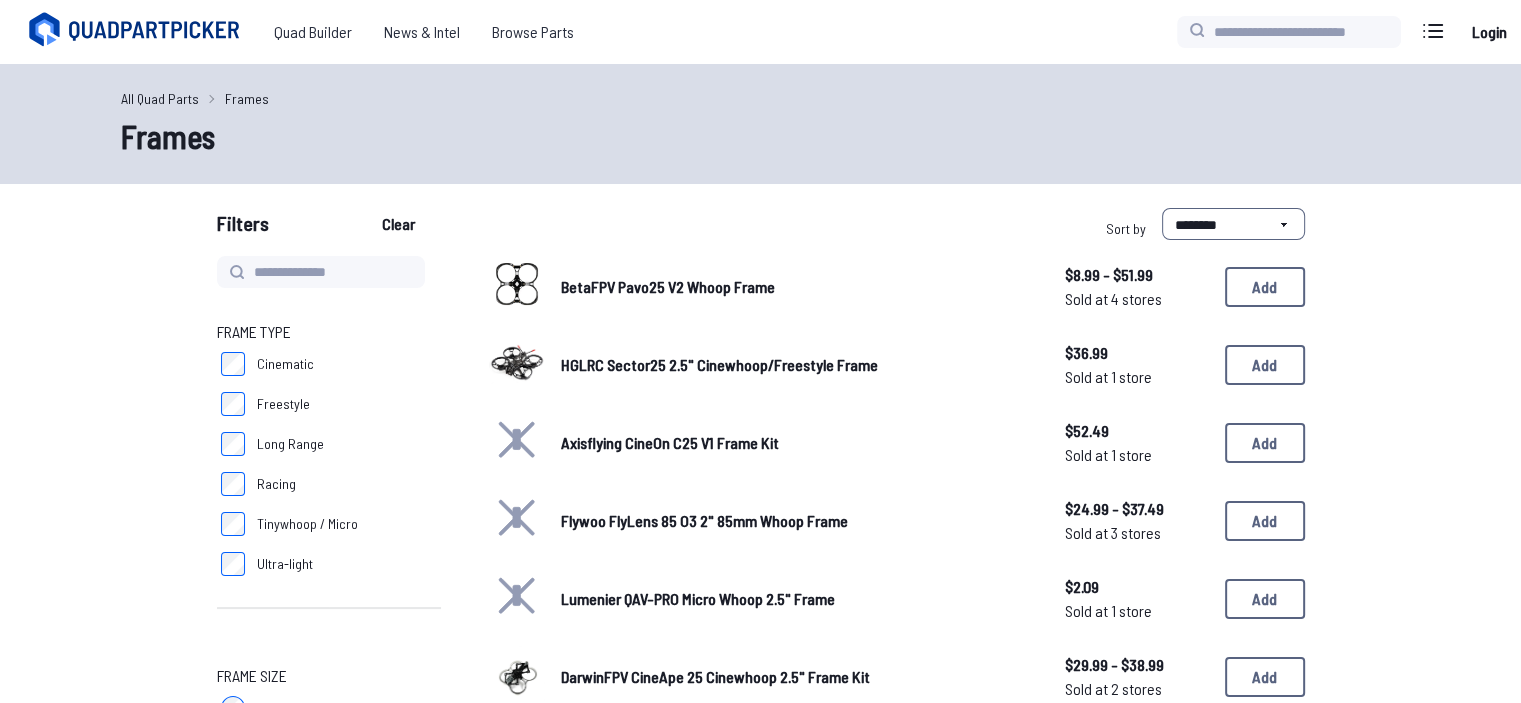 click on "Ultra-light" at bounding box center [329, 364] 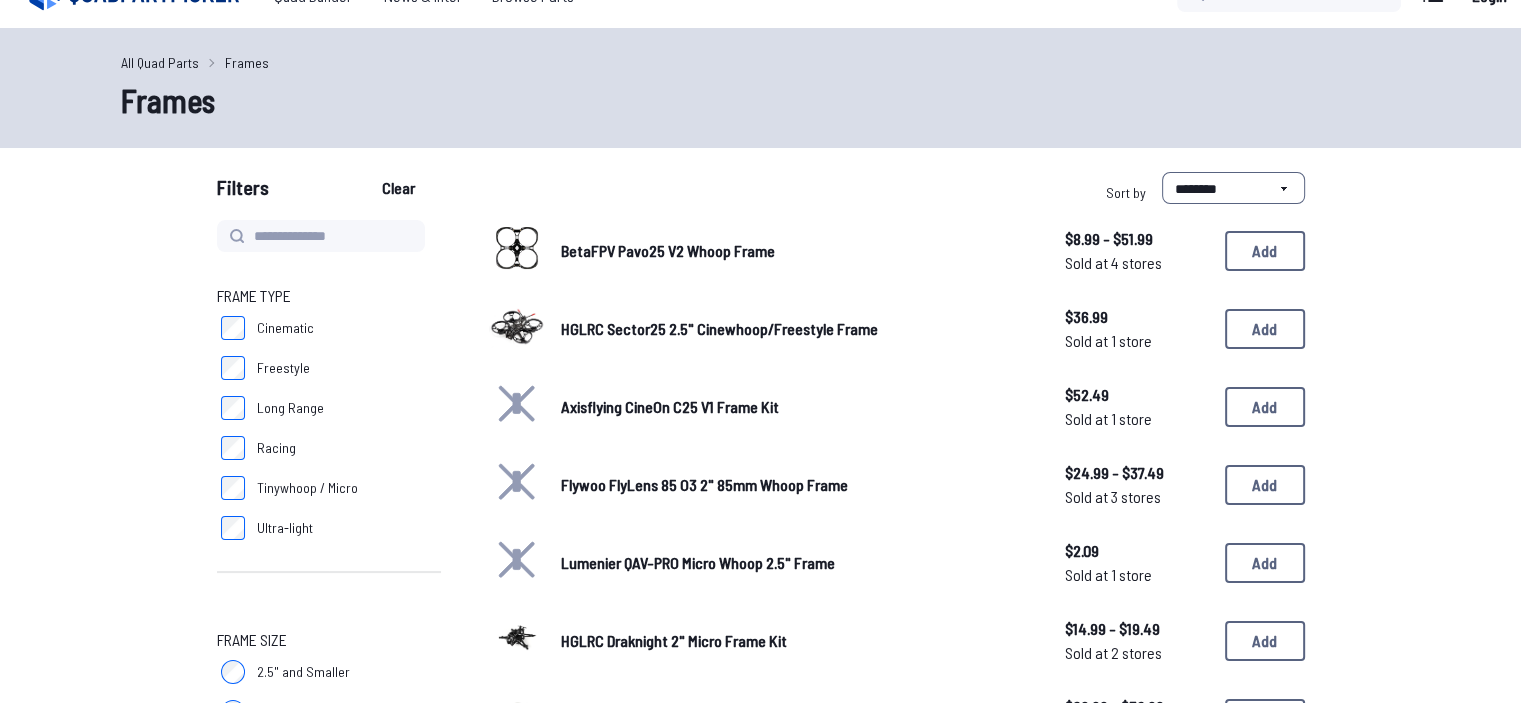 scroll, scrollTop: 33, scrollLeft: 0, axis: vertical 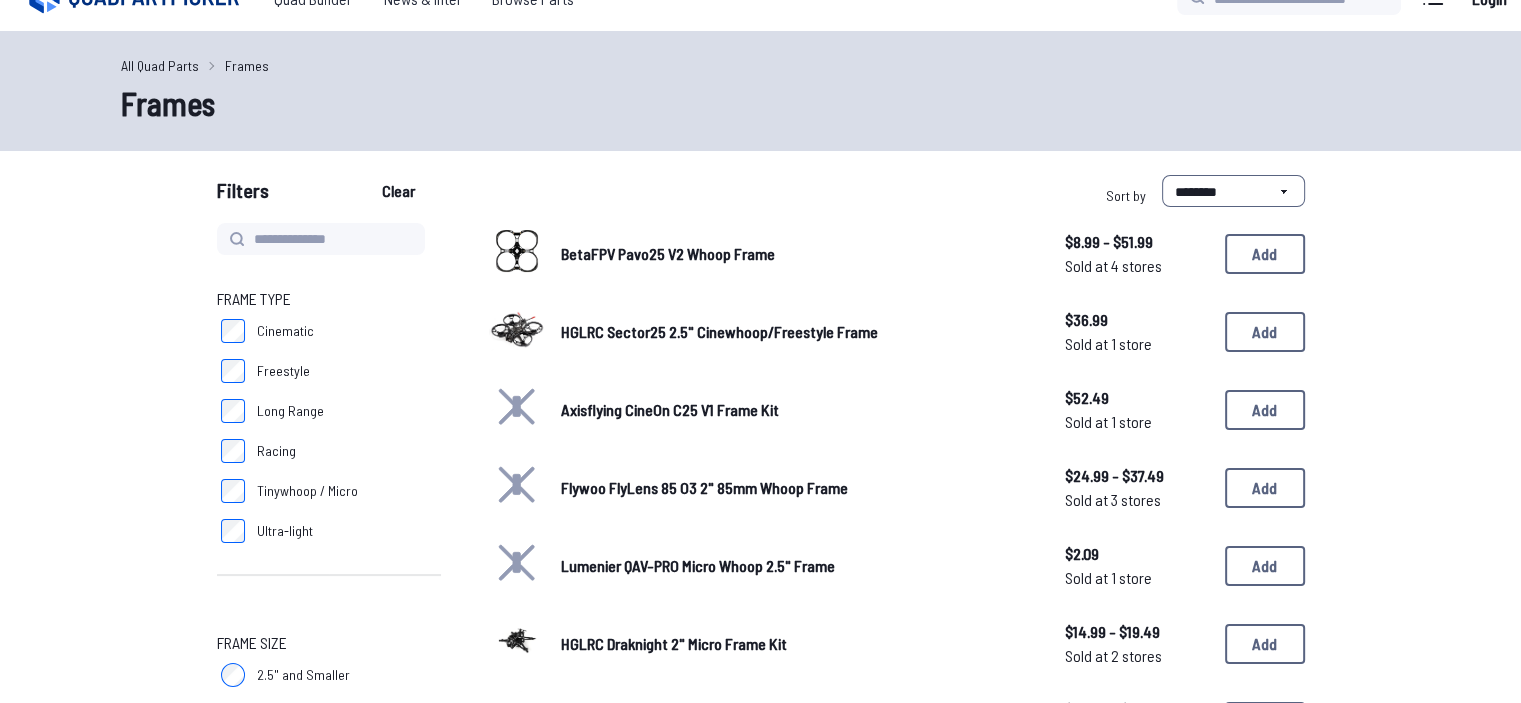 click on "BetaFPV Pavo25 V2 Whoop Frame" at bounding box center [668, 253] 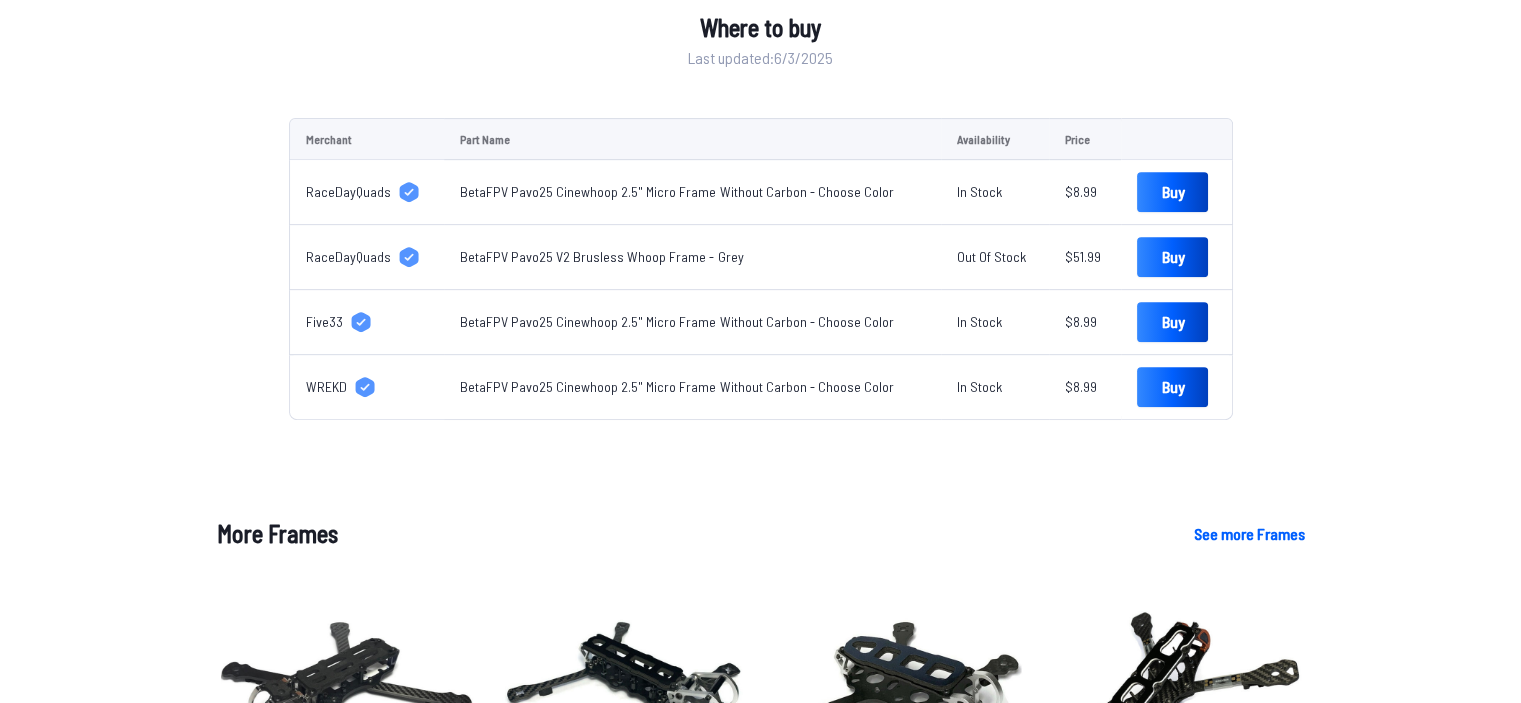 scroll, scrollTop: 800, scrollLeft: 0, axis: vertical 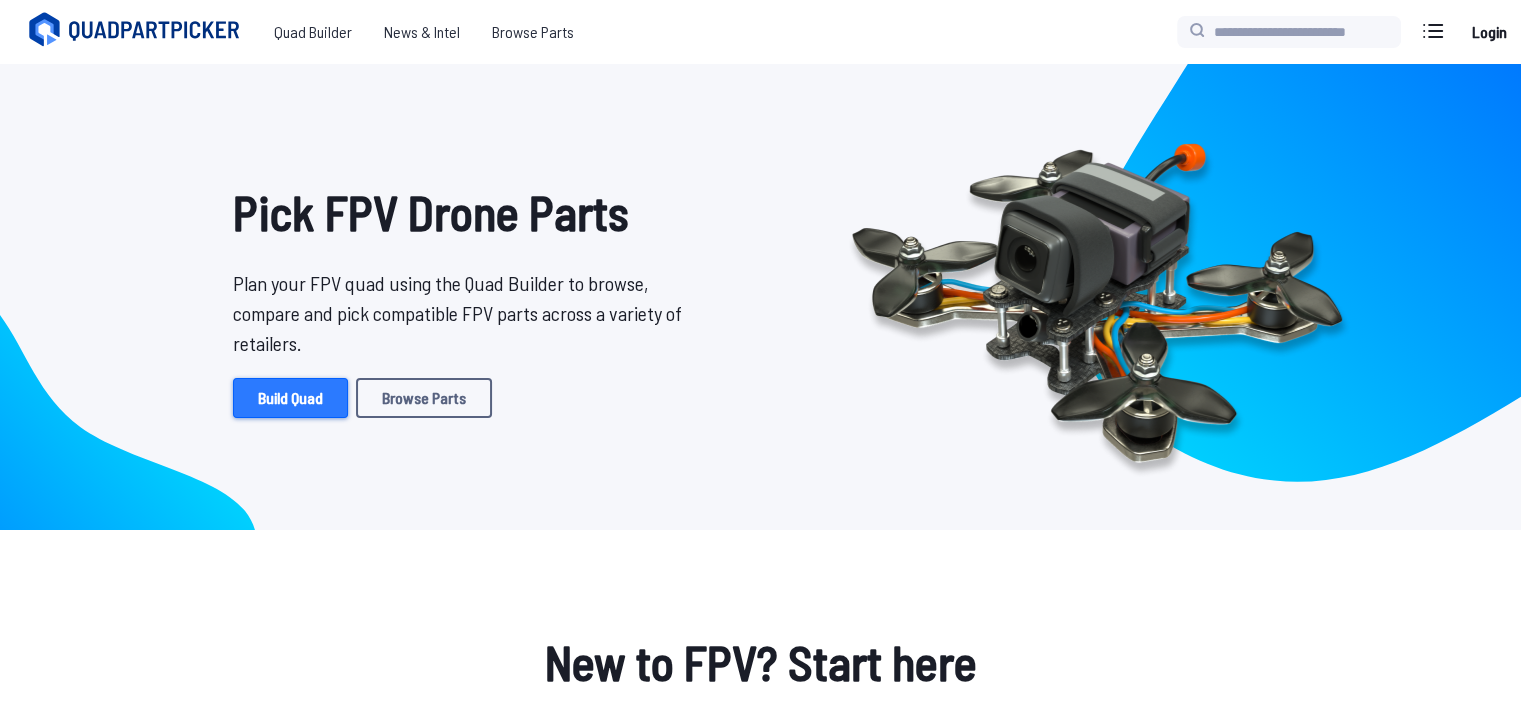 click on "Build Quad" at bounding box center [290, 398] 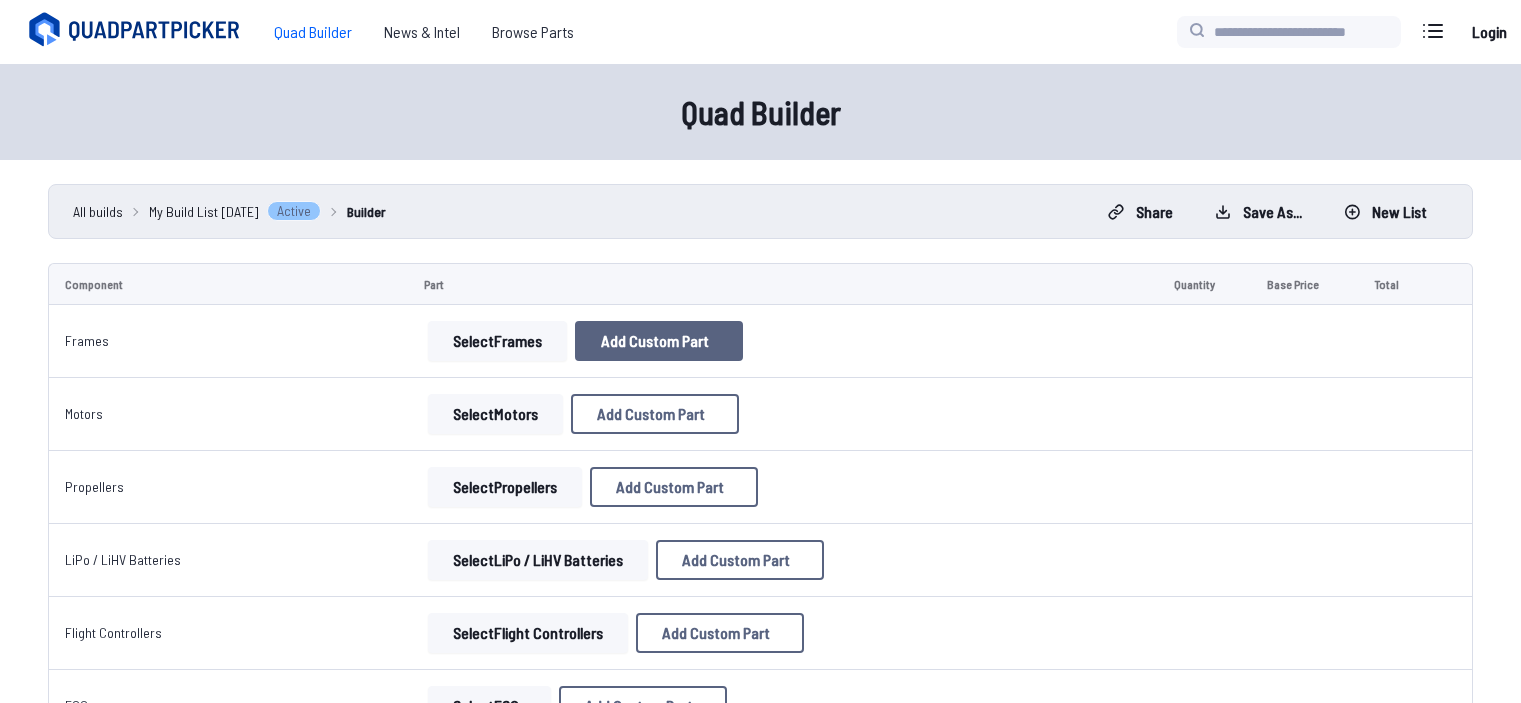 scroll, scrollTop: 0, scrollLeft: 0, axis: both 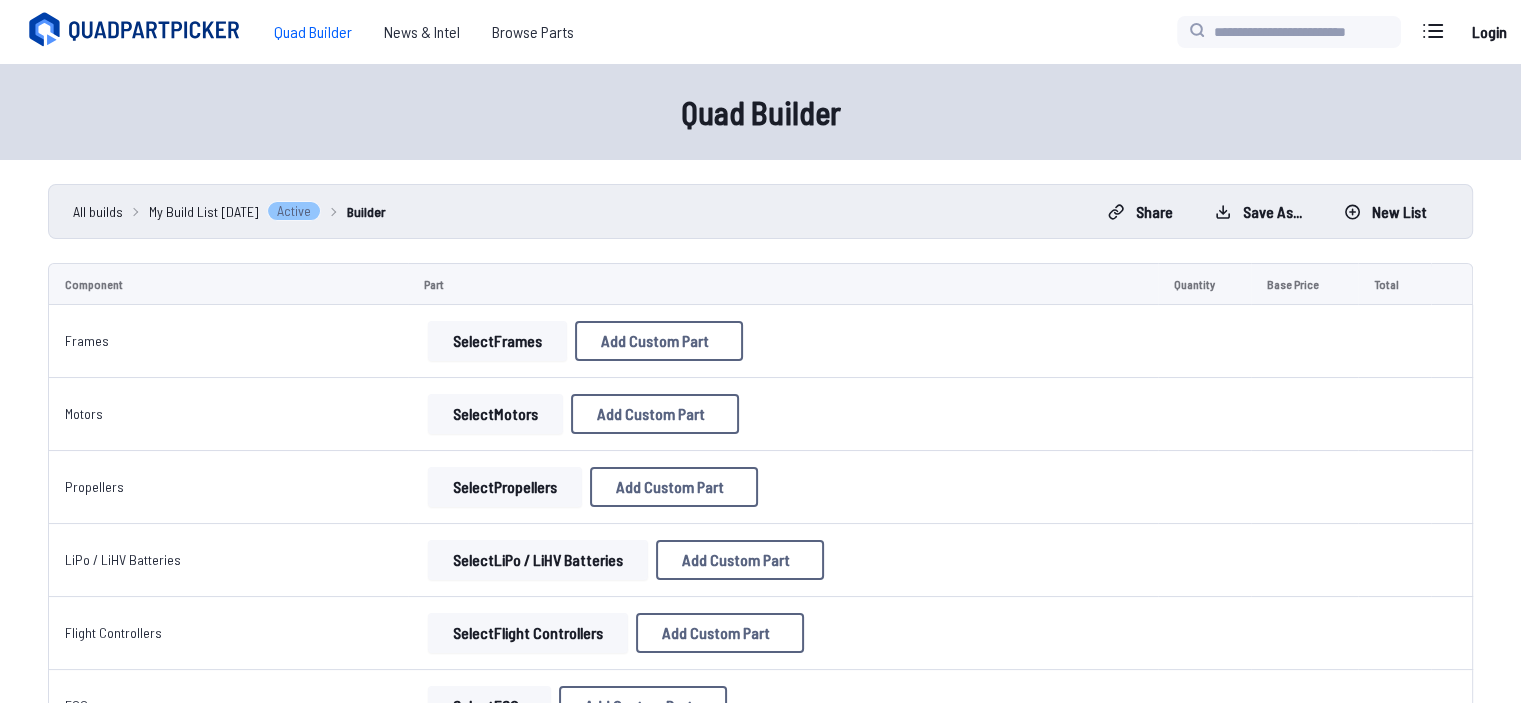 click on "Select  Frames" at bounding box center [497, 341] 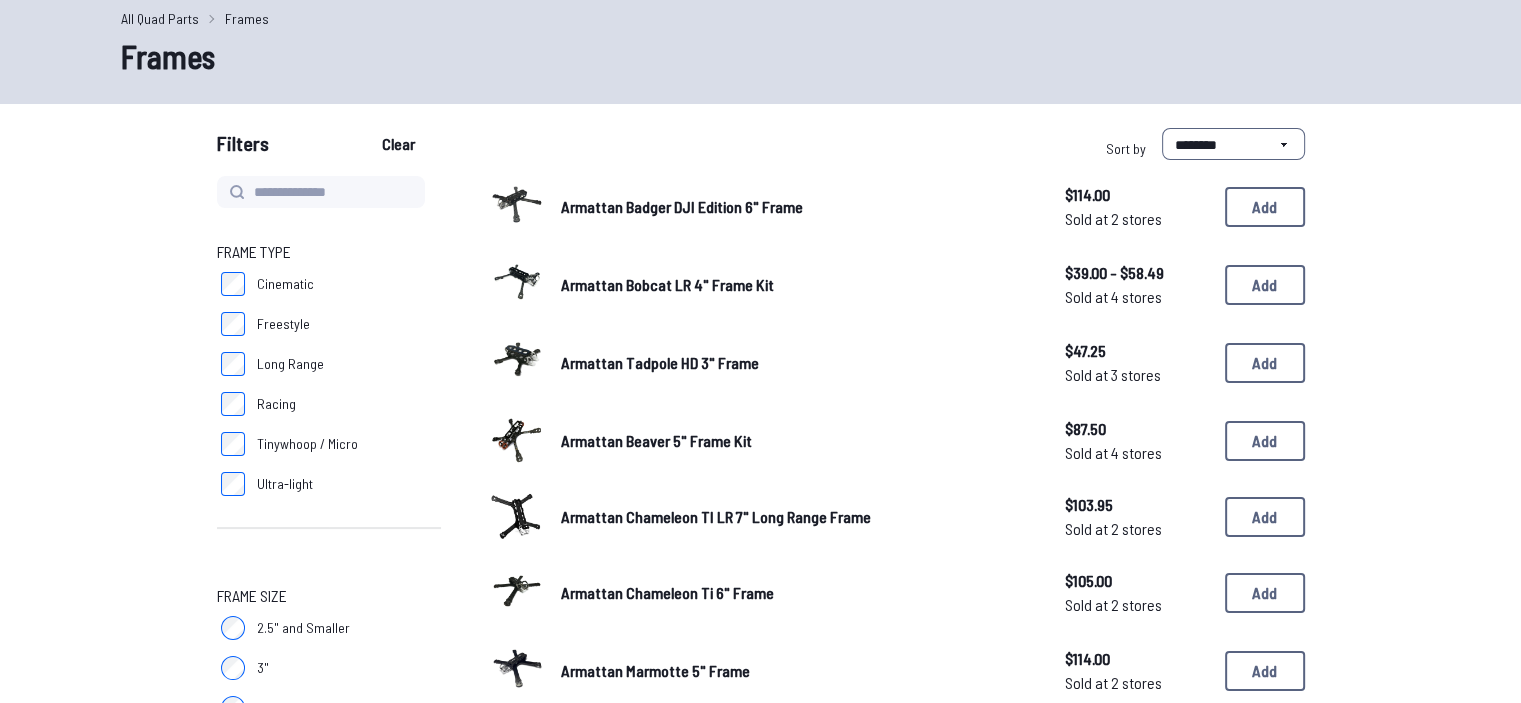 scroll, scrollTop: 83, scrollLeft: 0, axis: vertical 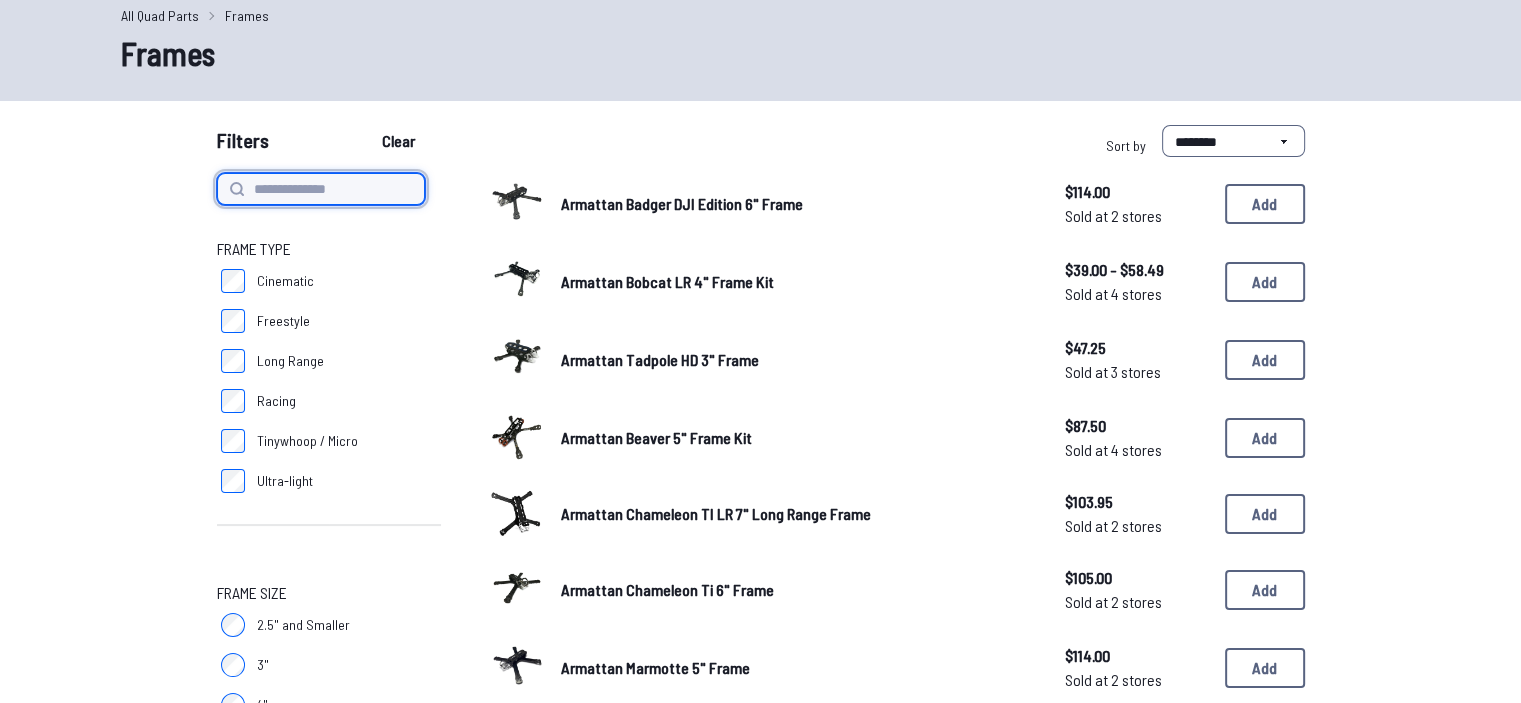 click at bounding box center [321, 189] 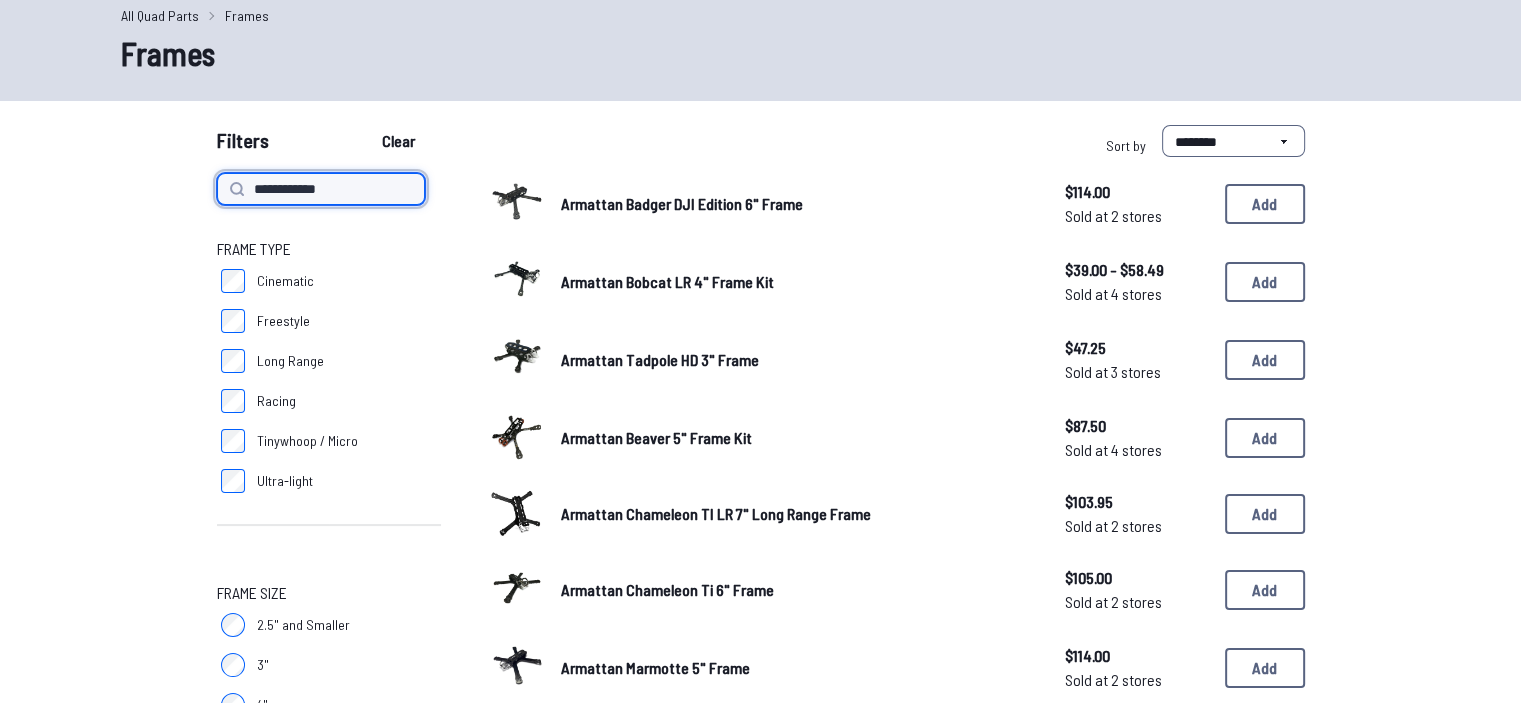 click on "Clear" at bounding box center [398, 141] 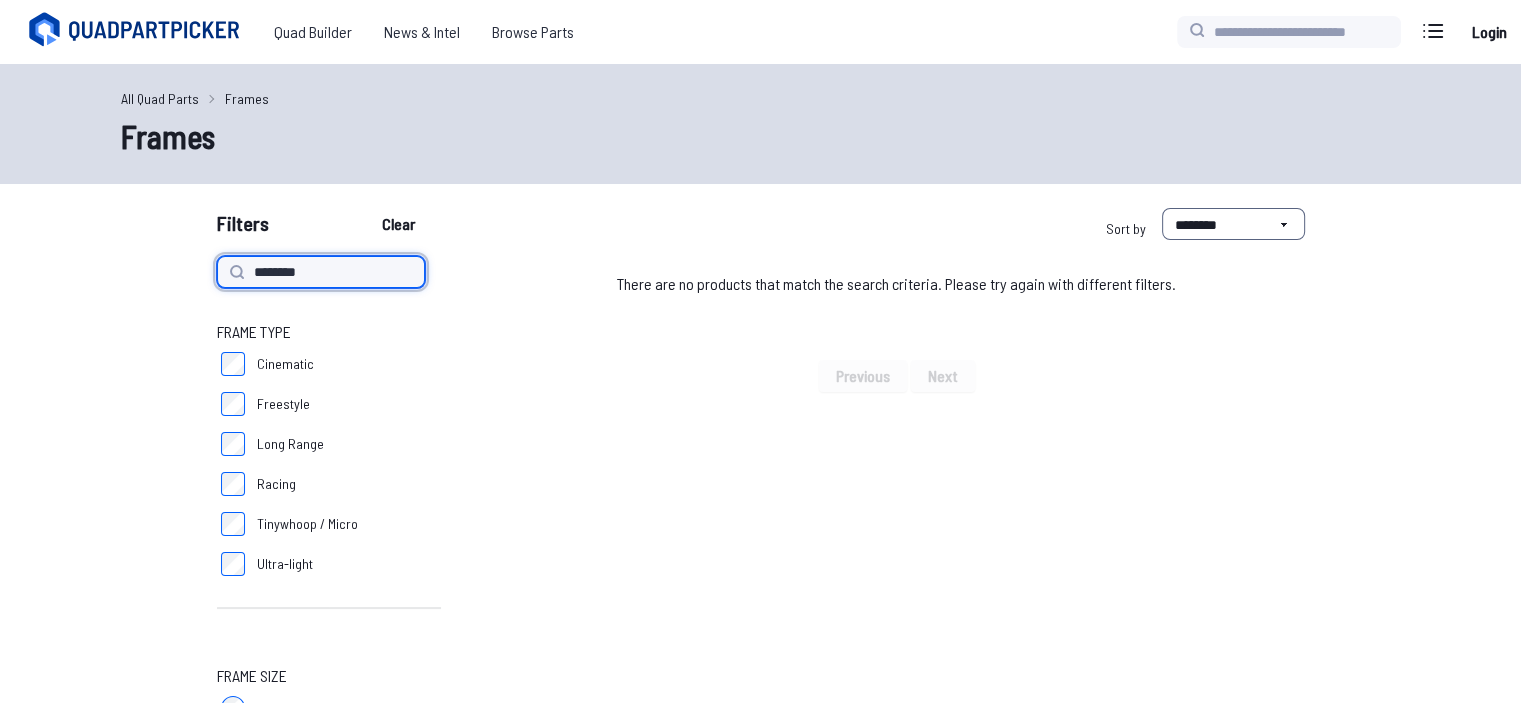 type on "*******" 